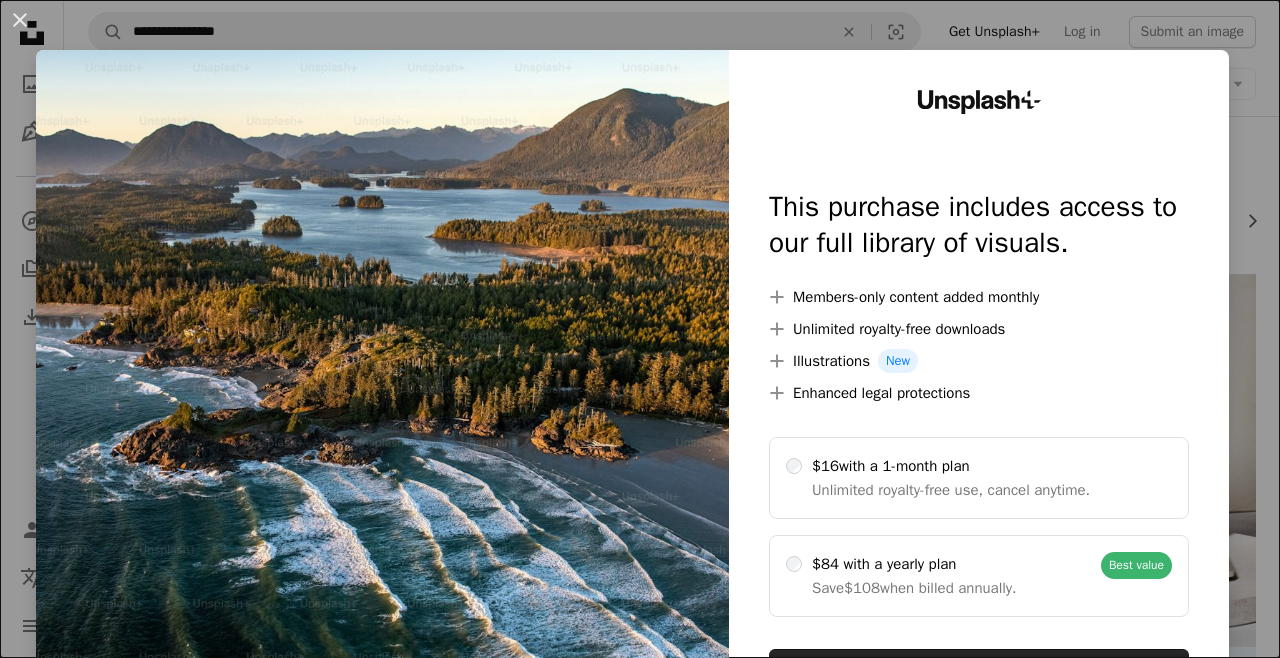 scroll, scrollTop: 0, scrollLeft: 0, axis: both 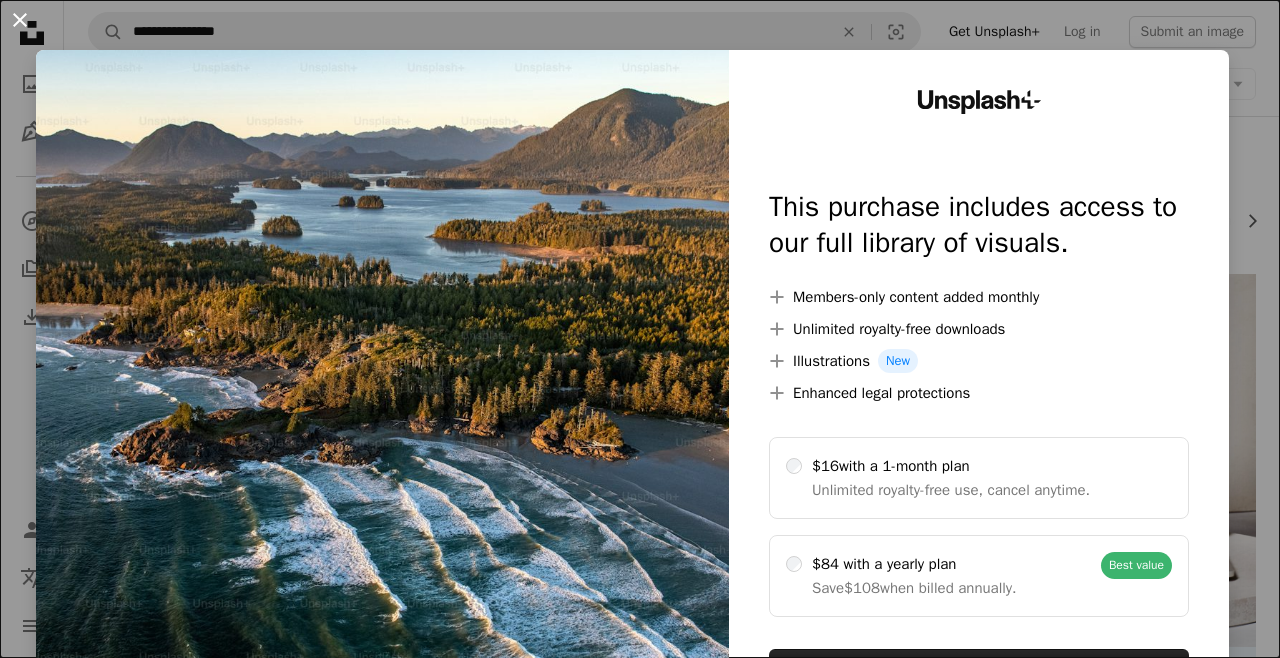 click on "An X shape" at bounding box center [20, 20] 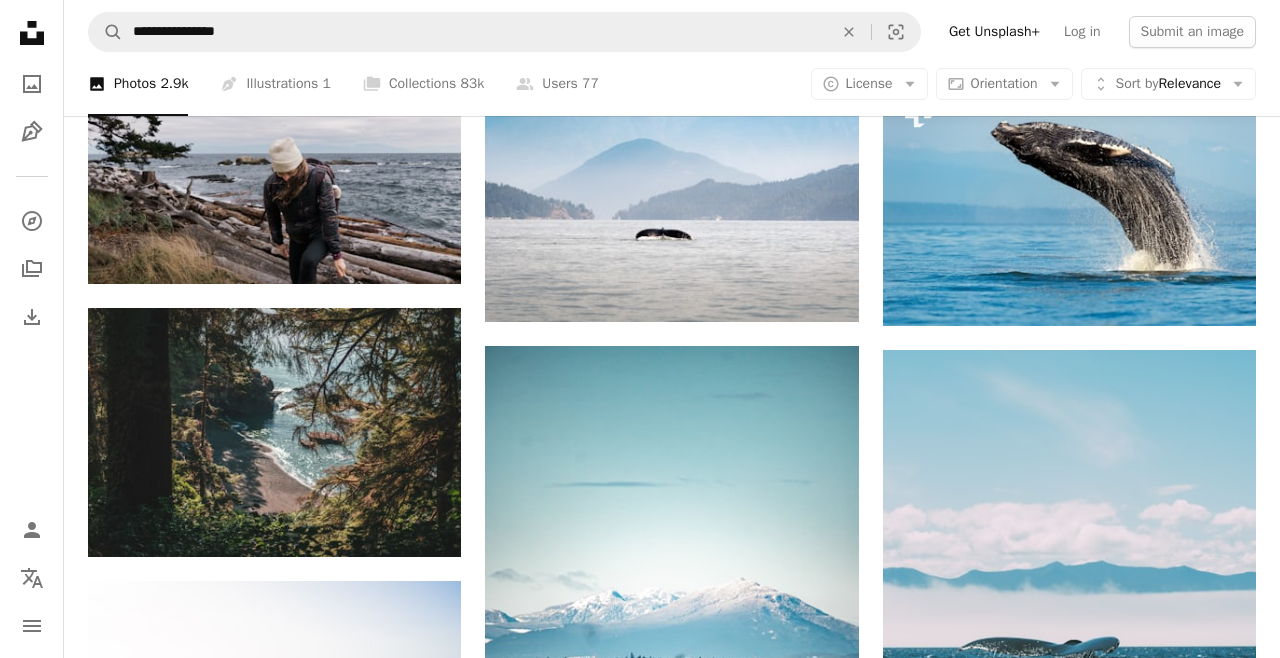 scroll, scrollTop: 1005, scrollLeft: 0, axis: vertical 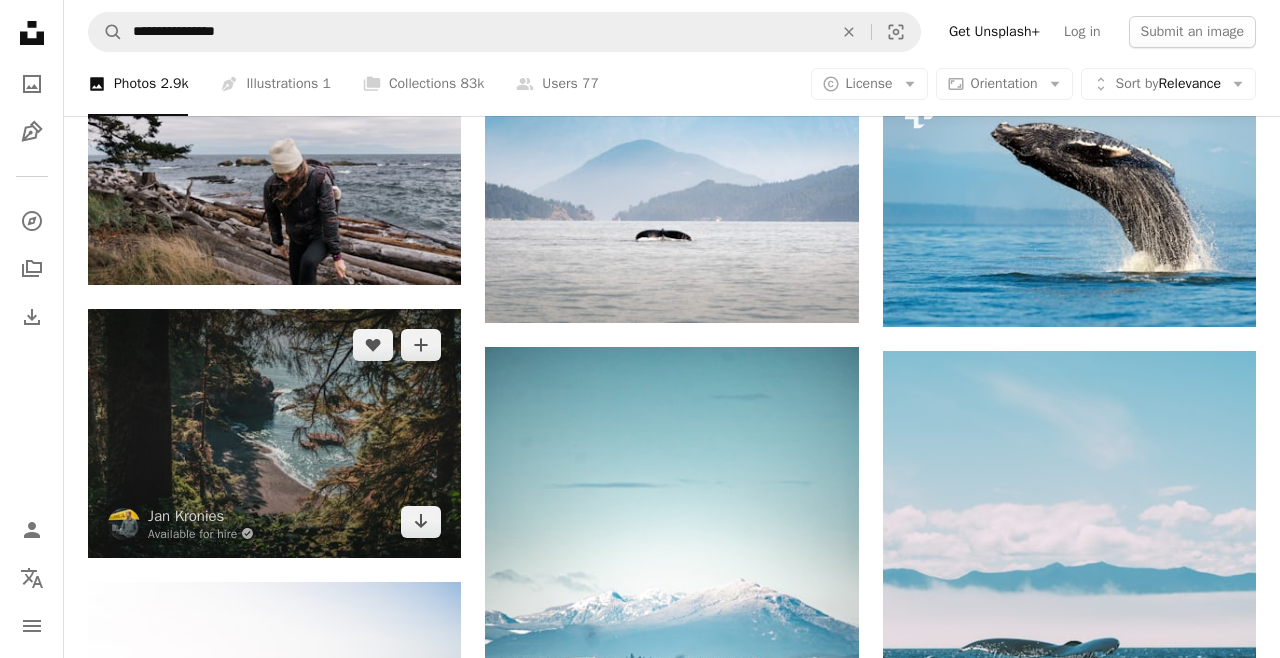 click at bounding box center (274, 433) 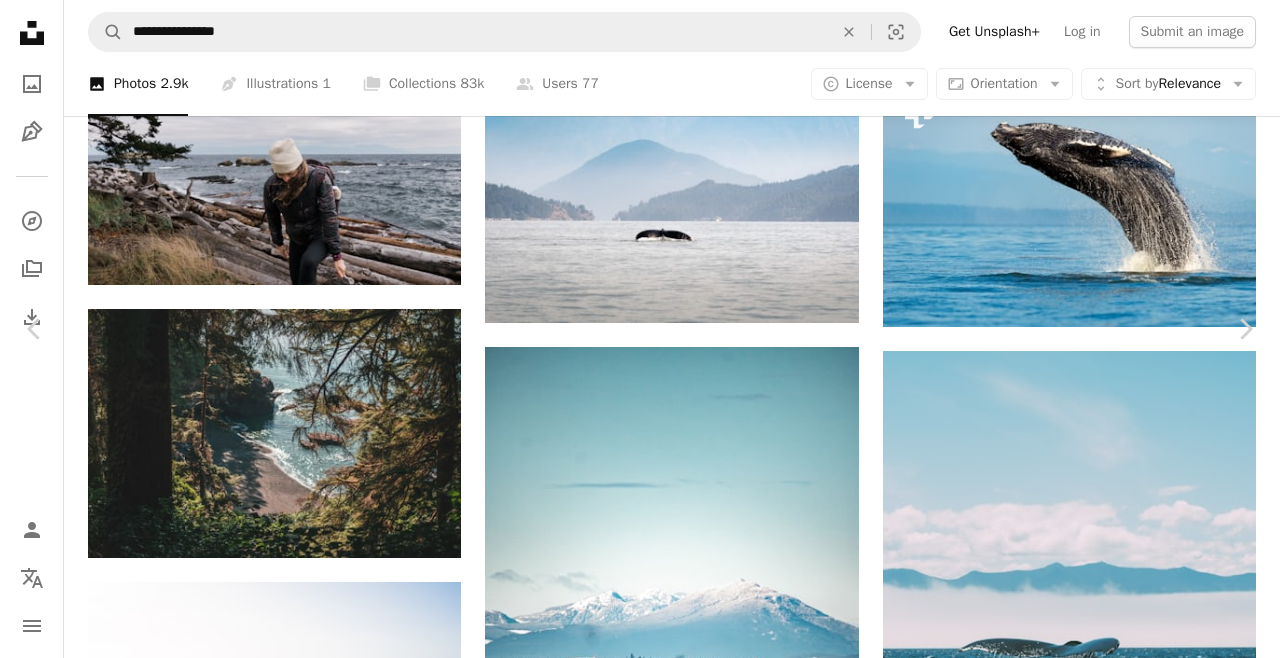scroll, scrollTop: 0, scrollLeft: 0, axis: both 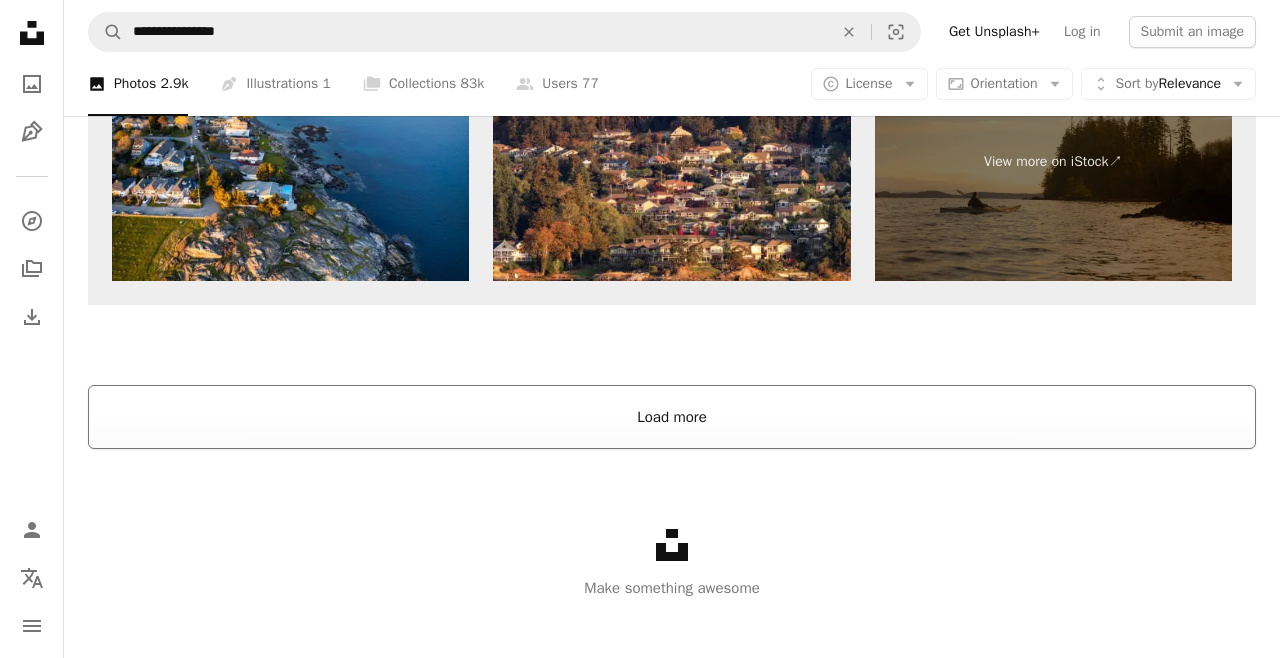 click on "Load more" at bounding box center (672, 417) 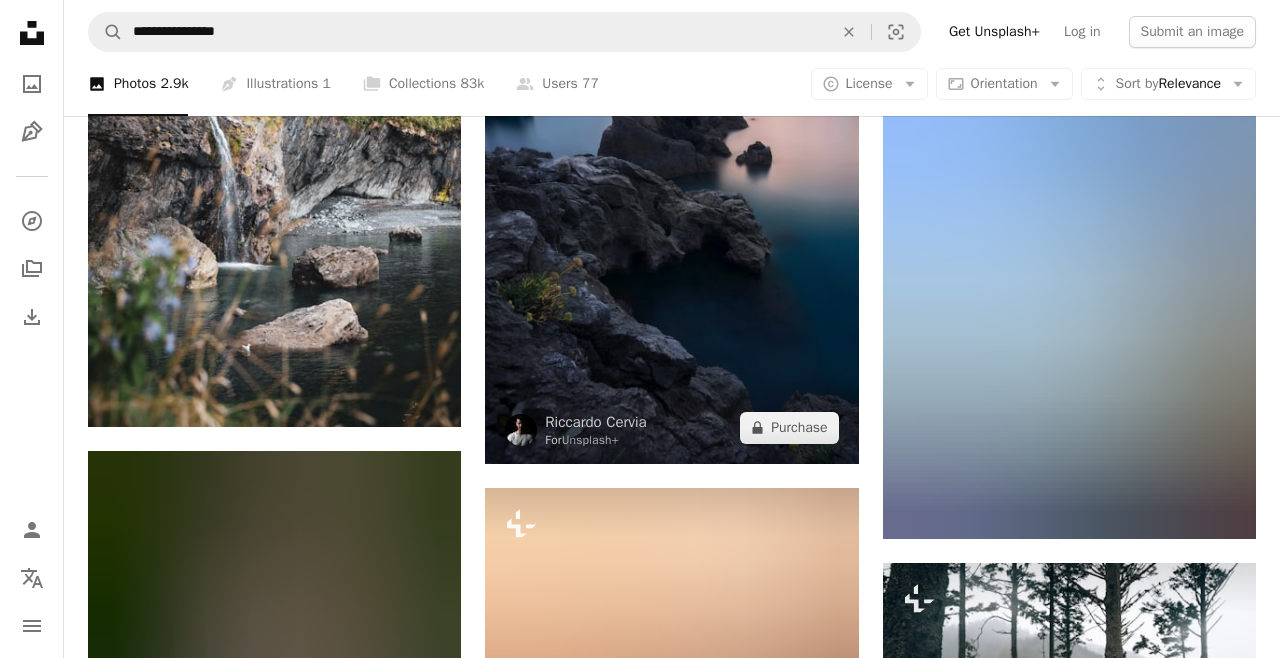scroll, scrollTop: 9812, scrollLeft: 0, axis: vertical 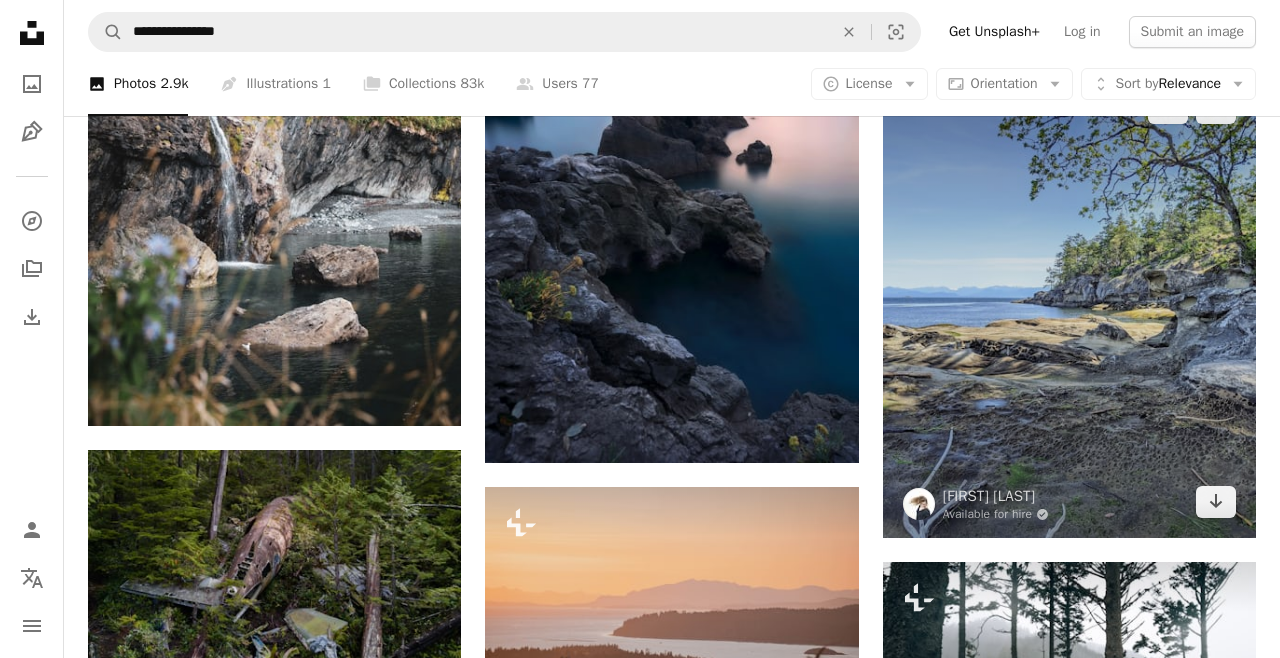 click at bounding box center (1069, 305) 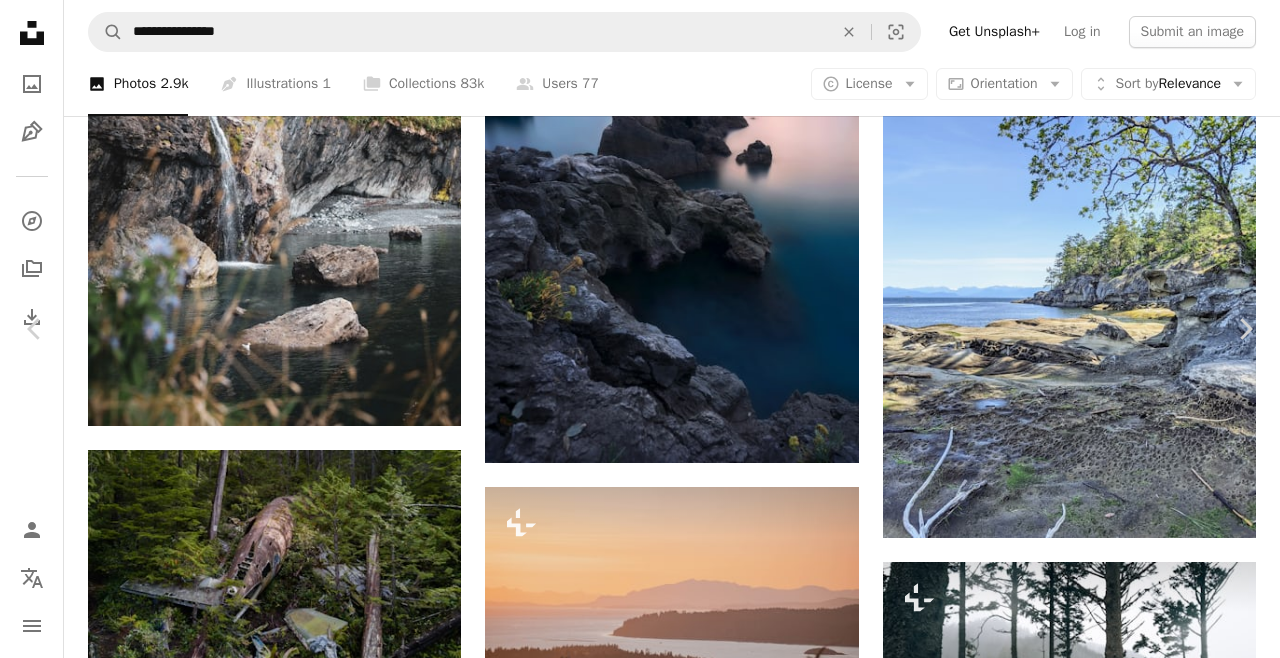 scroll, scrollTop: 119, scrollLeft: 0, axis: vertical 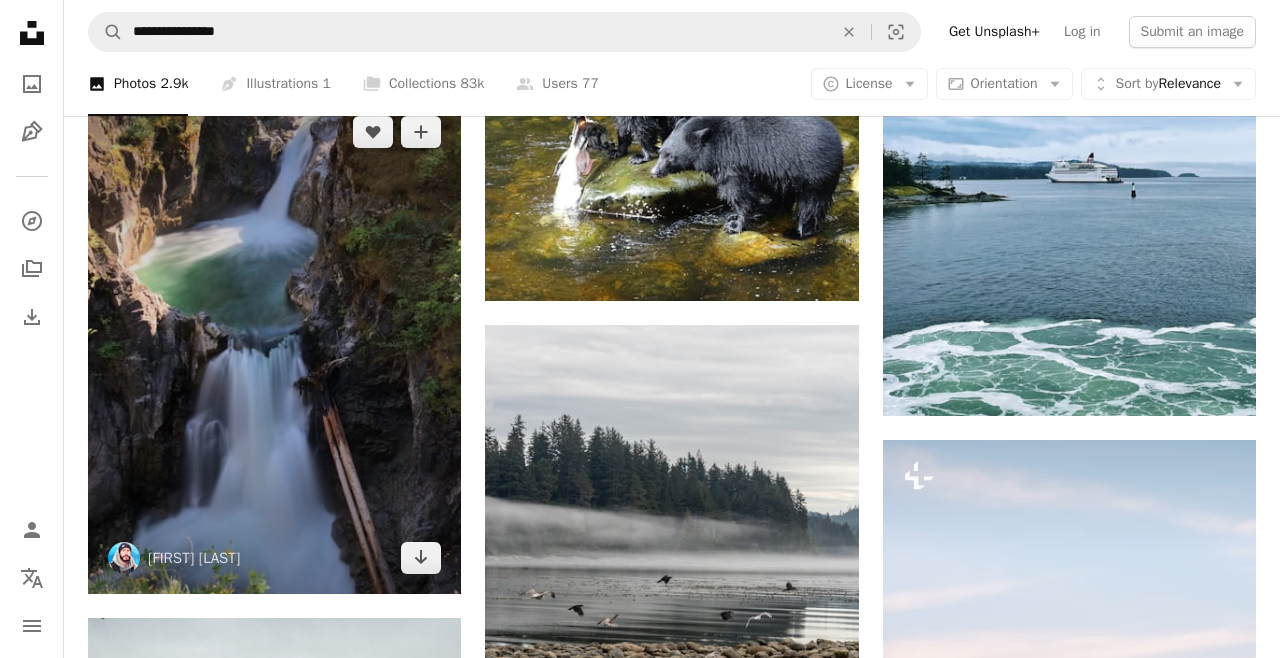 click at bounding box center [274, 345] 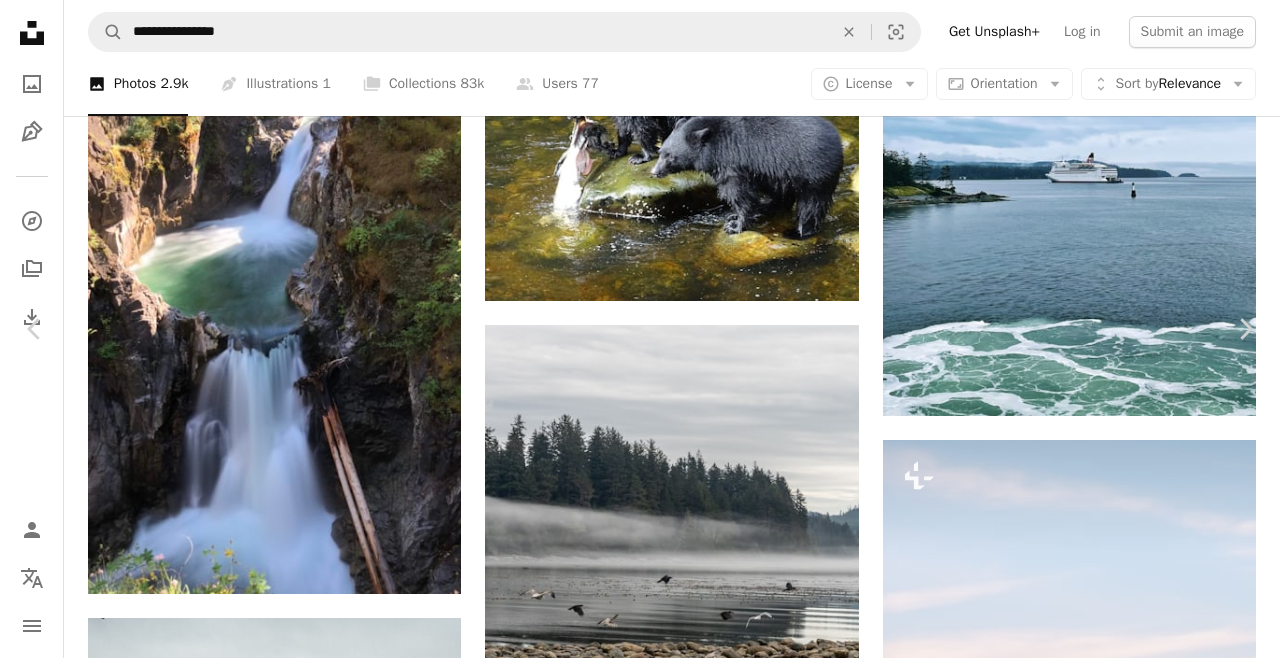 scroll, scrollTop: 508, scrollLeft: 0, axis: vertical 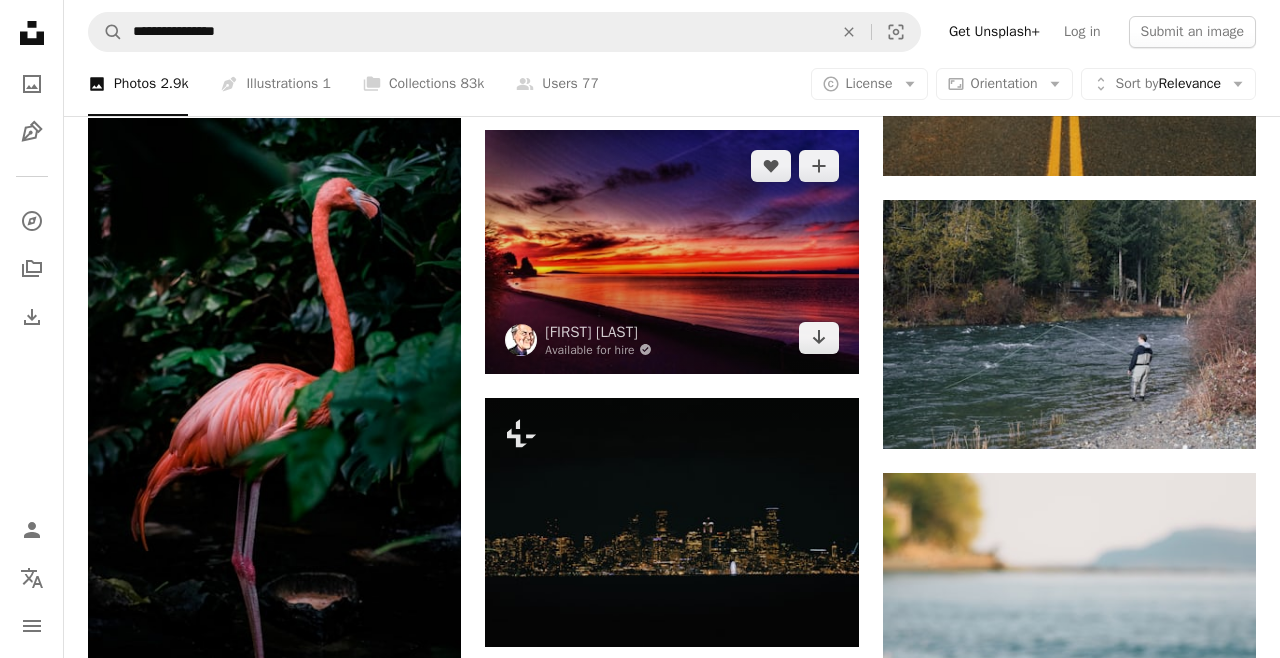 click at bounding box center [671, 252] 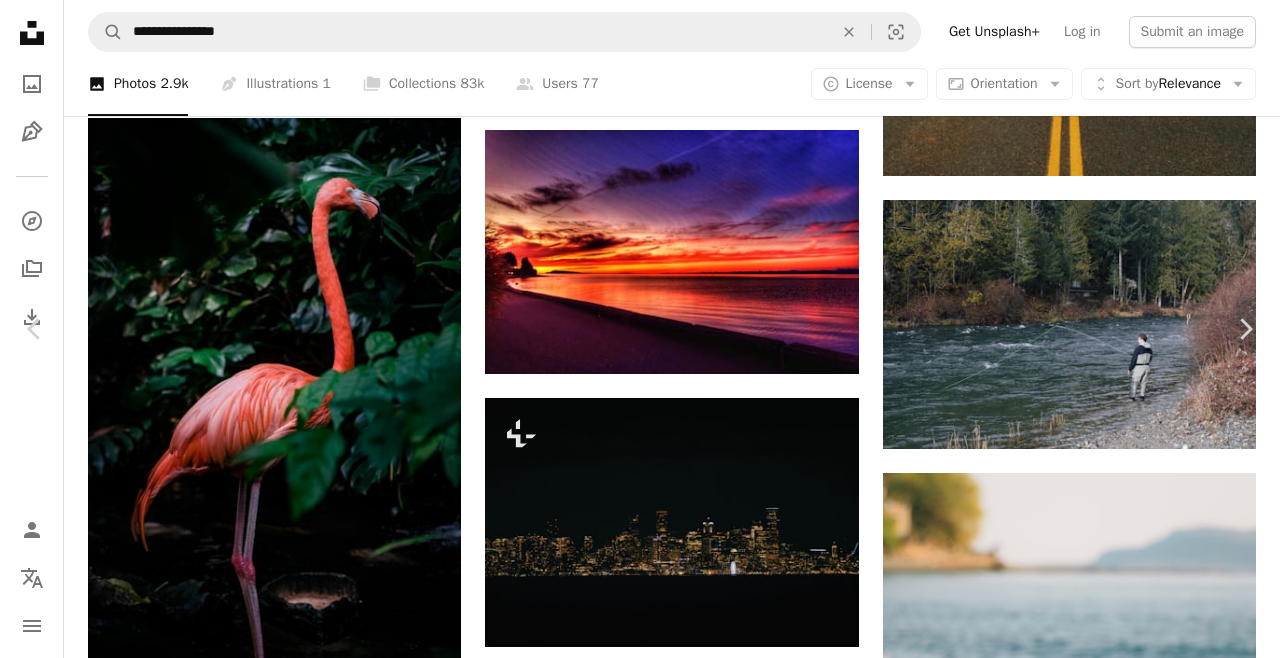 scroll, scrollTop: 38, scrollLeft: 0, axis: vertical 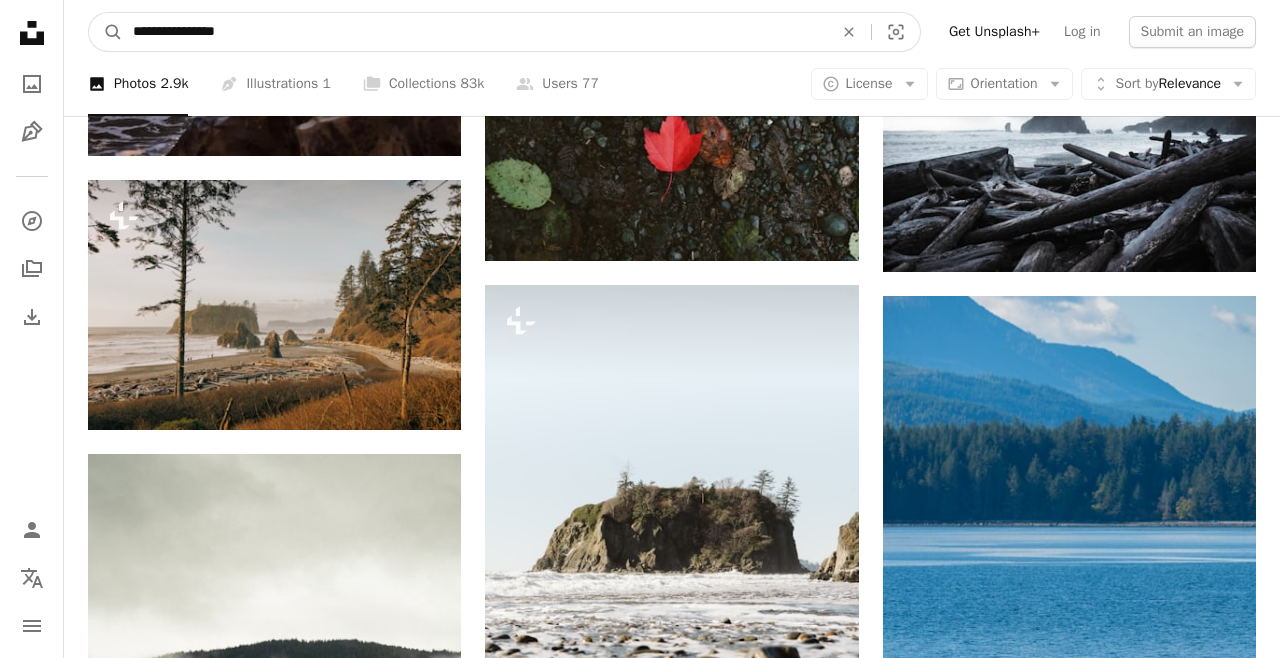 click on "**********" at bounding box center [475, 32] 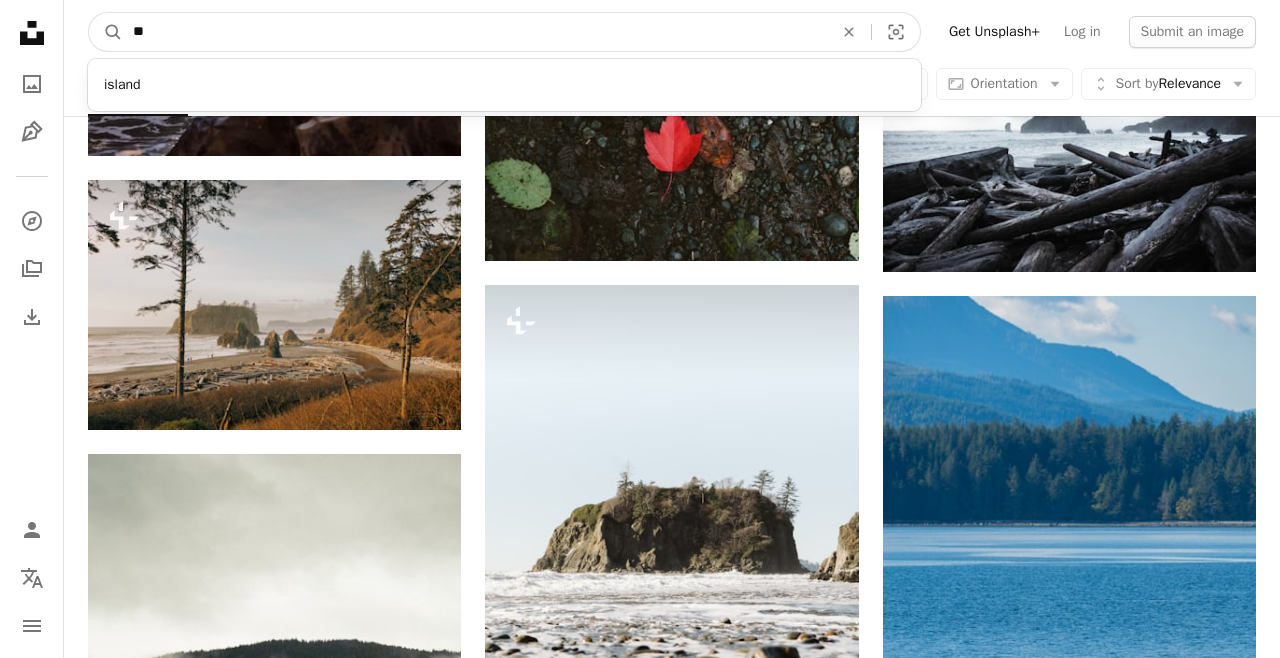 type on "*" 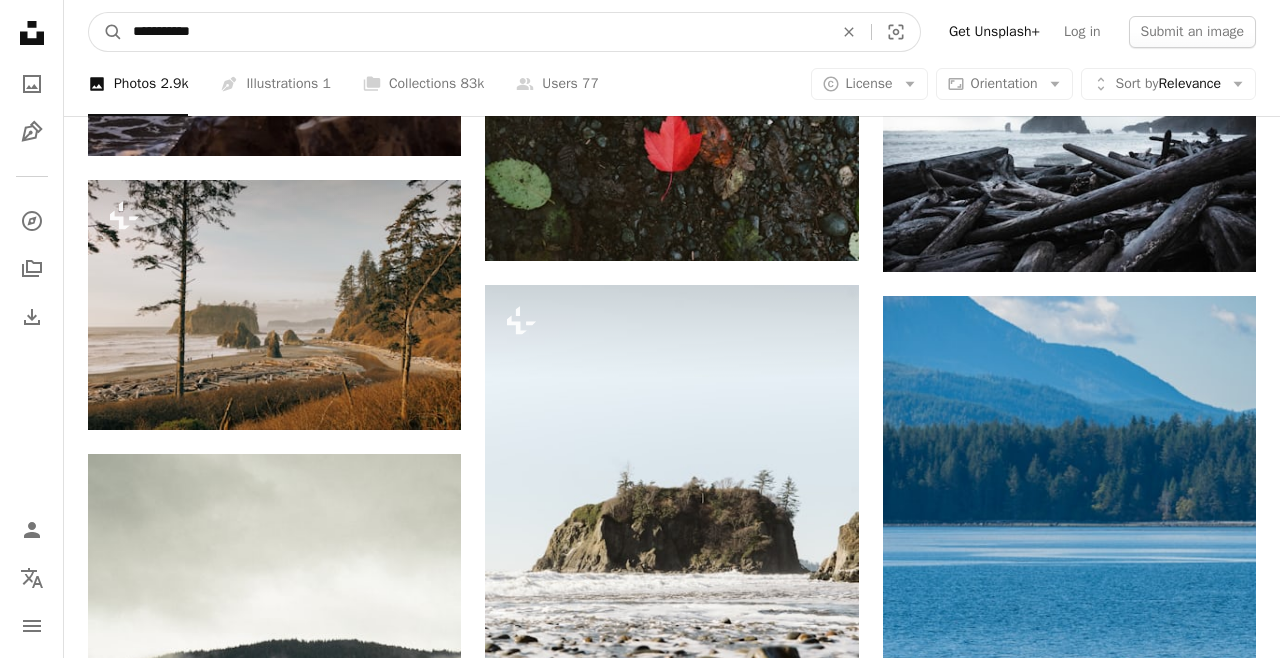 type on "**********" 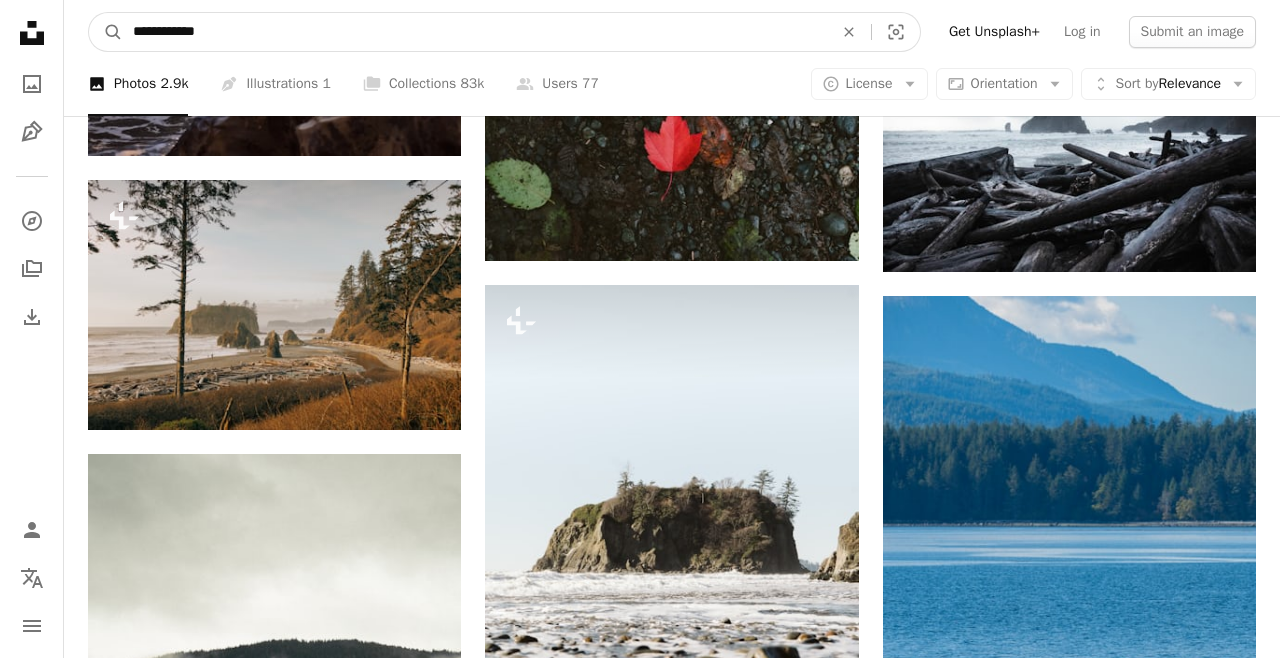 click on "A magnifying glass" at bounding box center (106, 32) 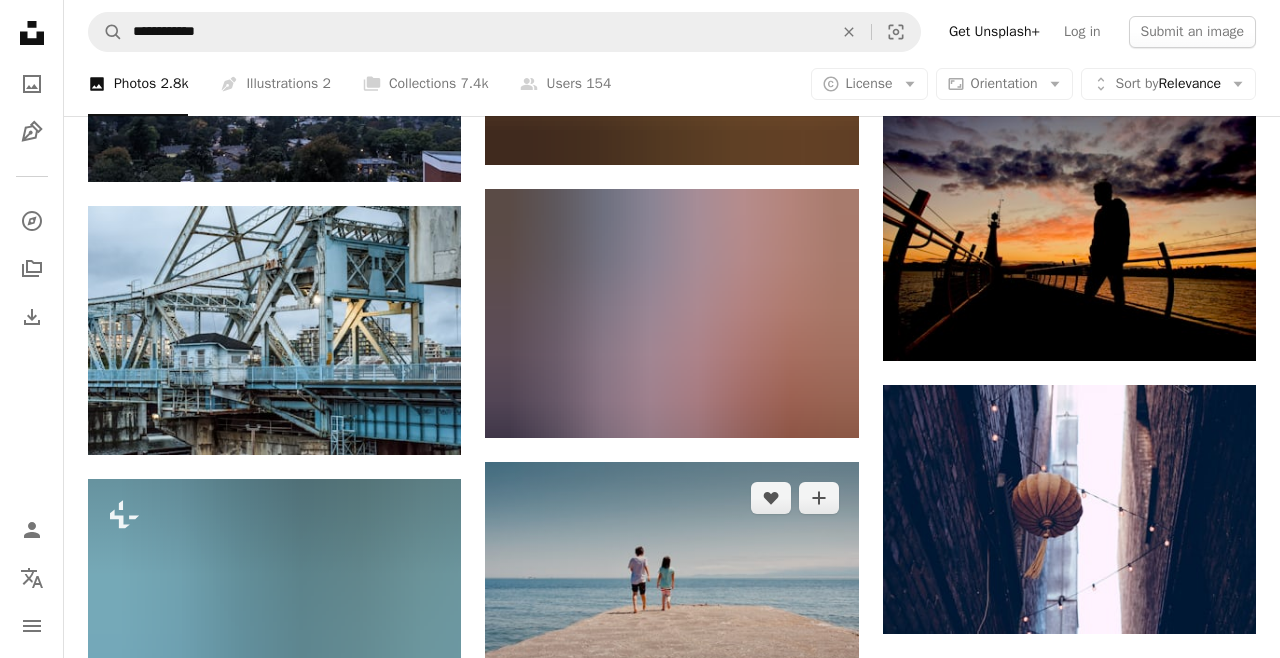 scroll, scrollTop: 1189, scrollLeft: 0, axis: vertical 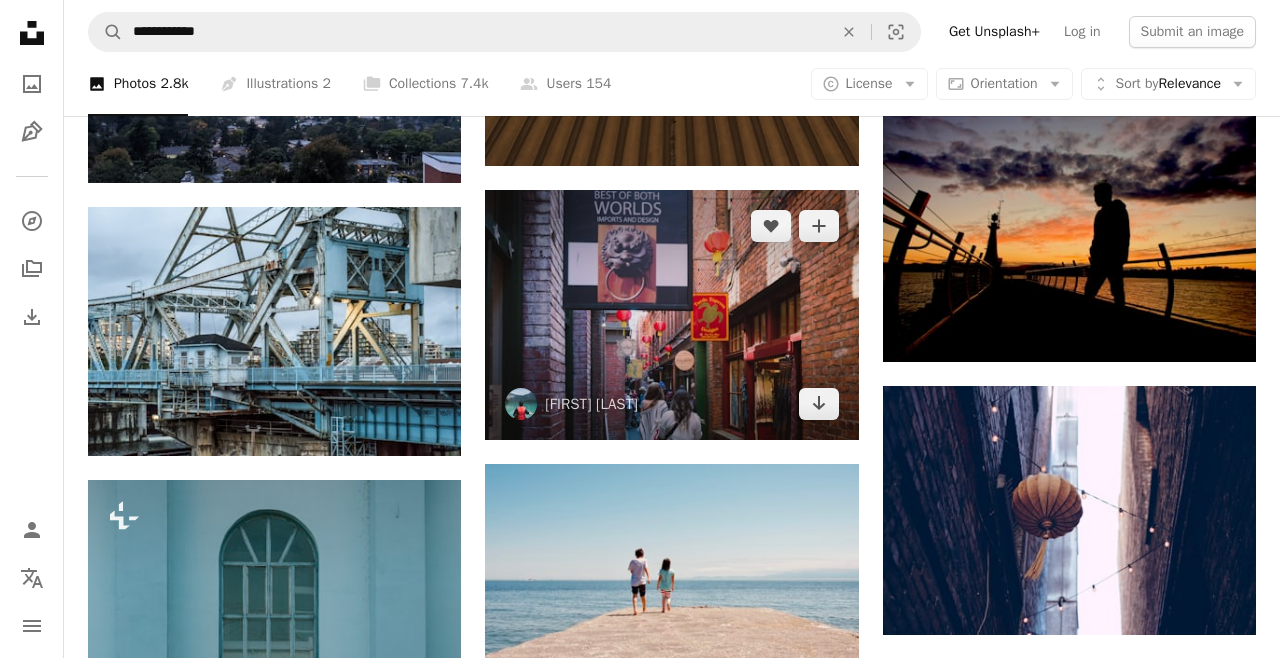 click at bounding box center [671, 314] 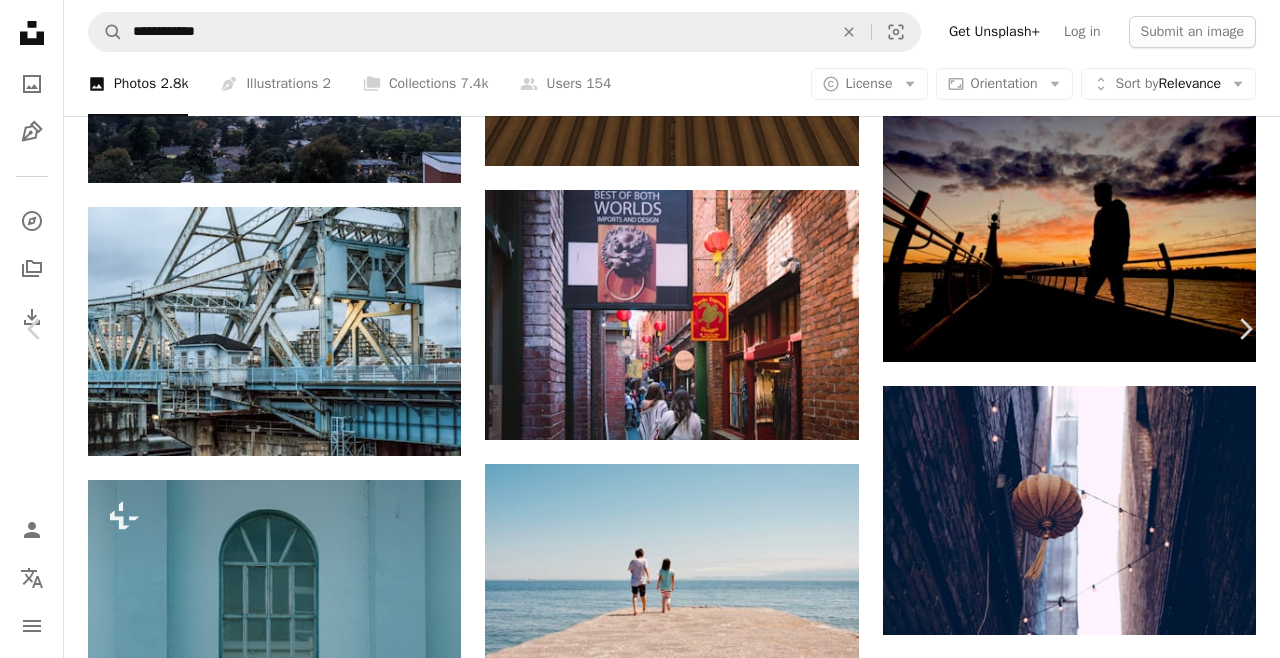 click on "An X shape" at bounding box center [20, 20] 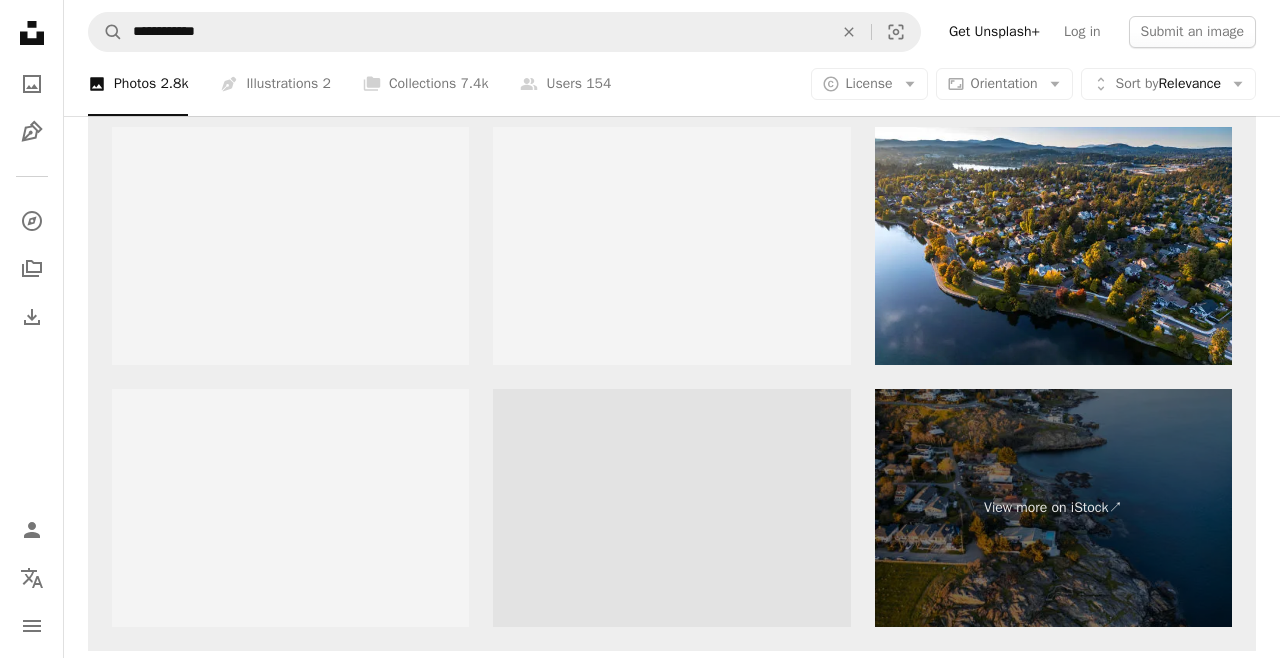 scroll, scrollTop: 3192, scrollLeft: 0, axis: vertical 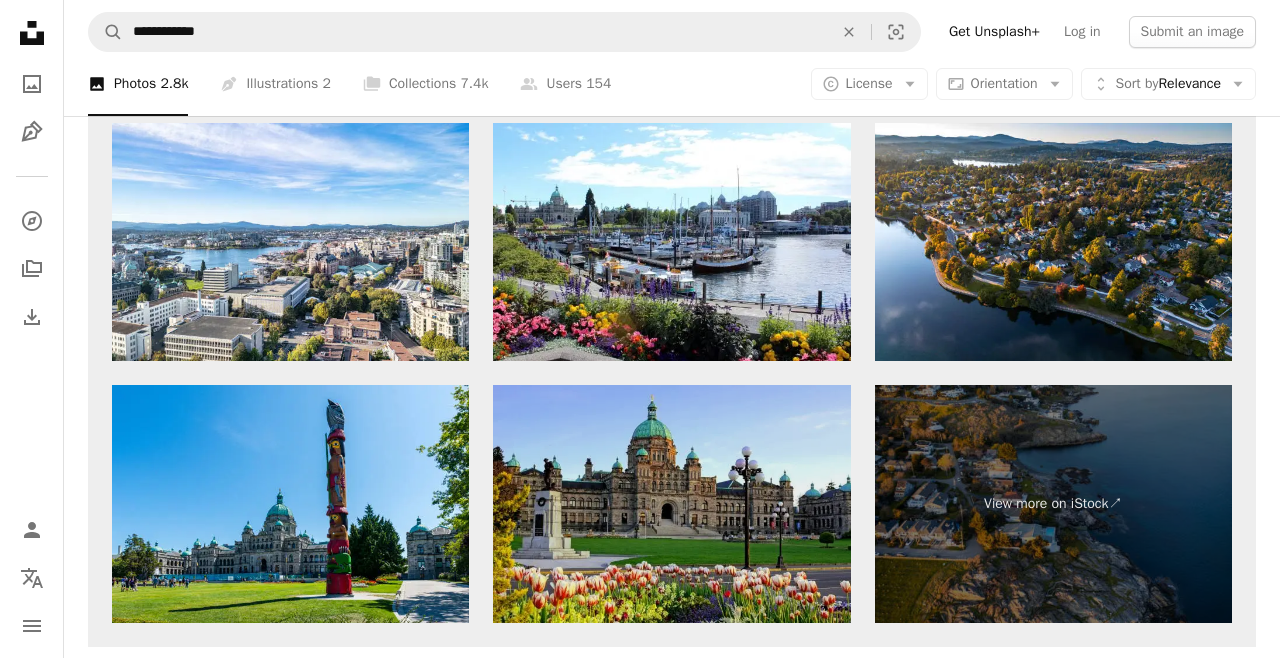 click at bounding box center [671, 504] 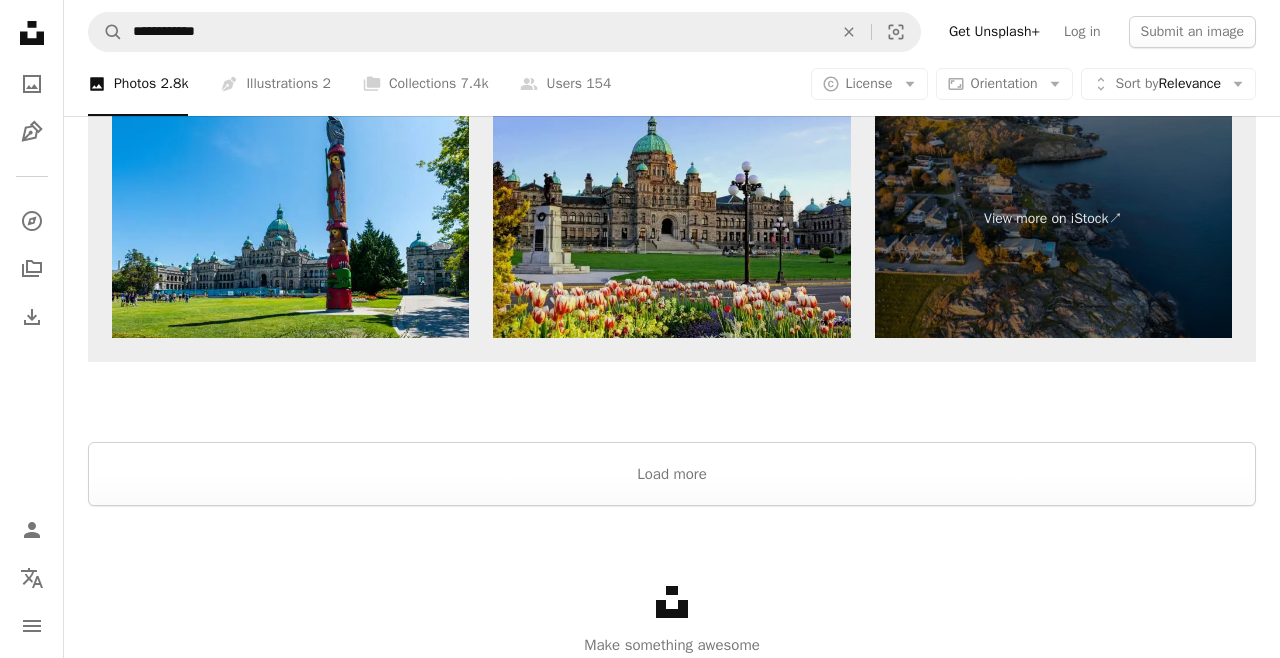 scroll, scrollTop: 3480, scrollLeft: 0, axis: vertical 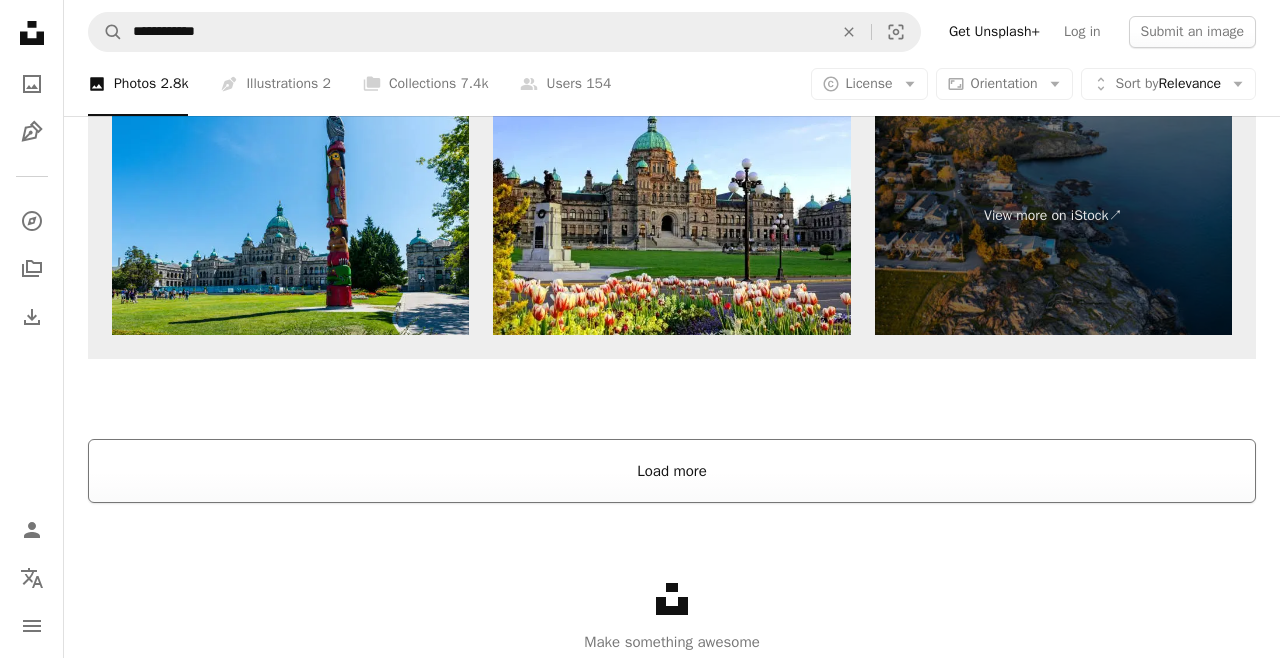 click on "Load more" at bounding box center [672, 471] 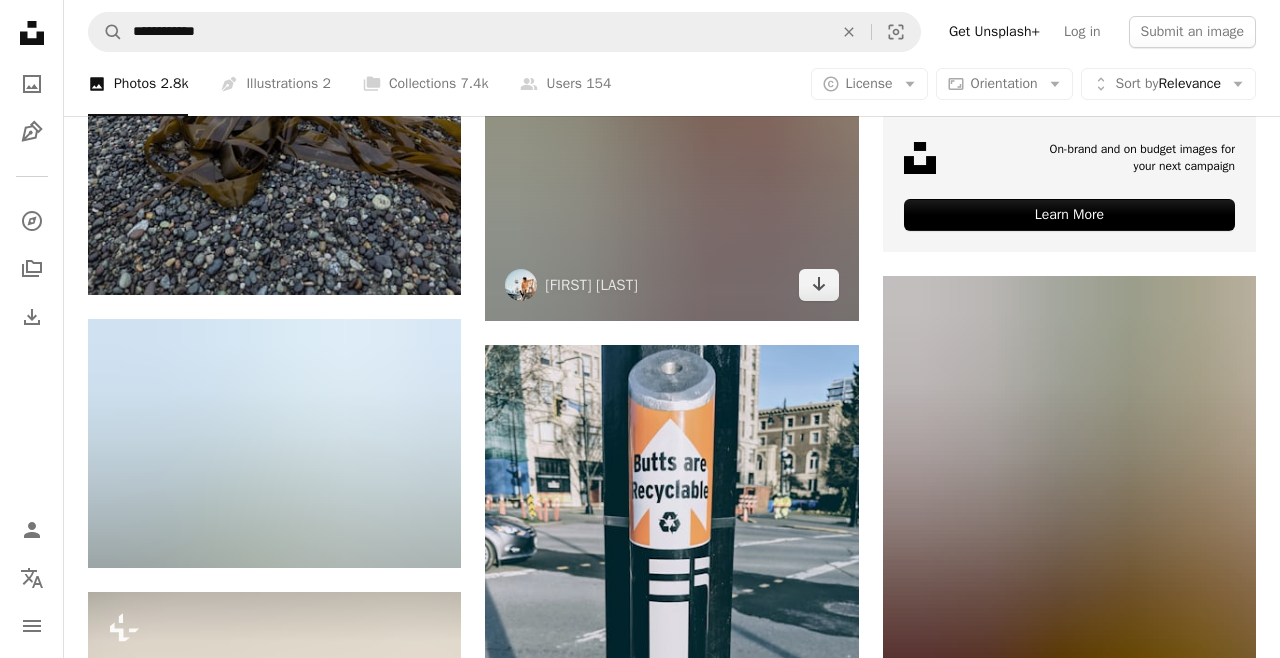 scroll, scrollTop: 8441, scrollLeft: 0, axis: vertical 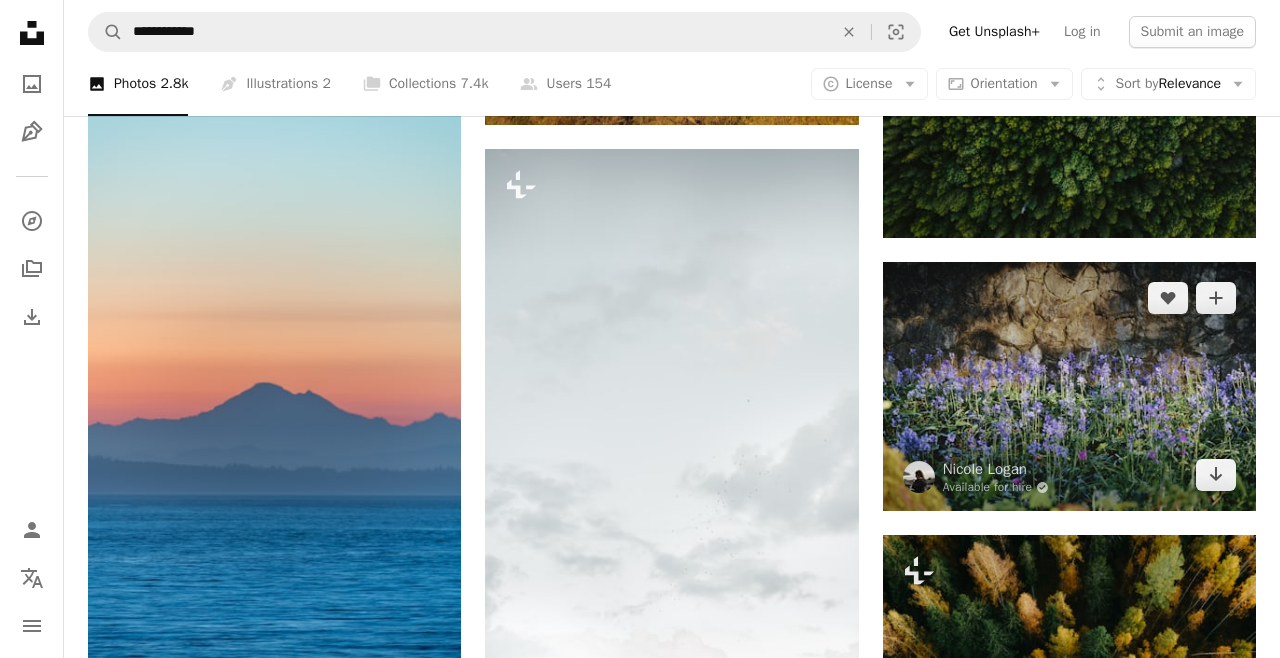 click at bounding box center (1069, 386) 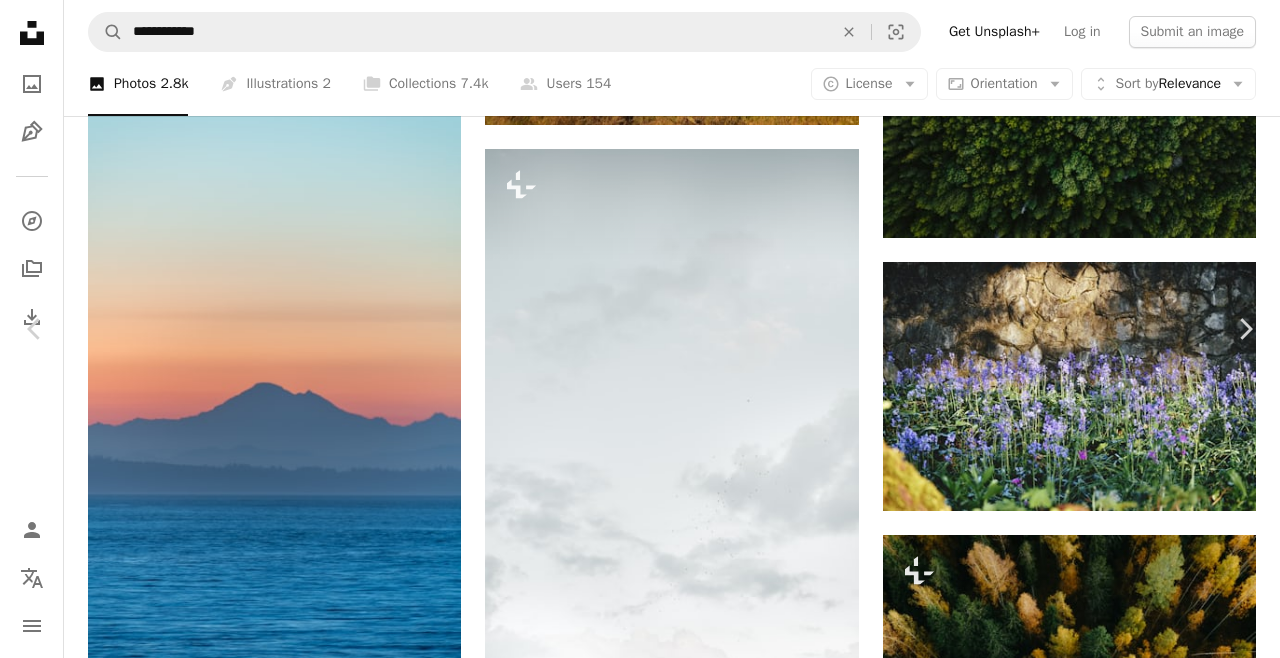 scroll, scrollTop: 8973, scrollLeft: 0, axis: vertical 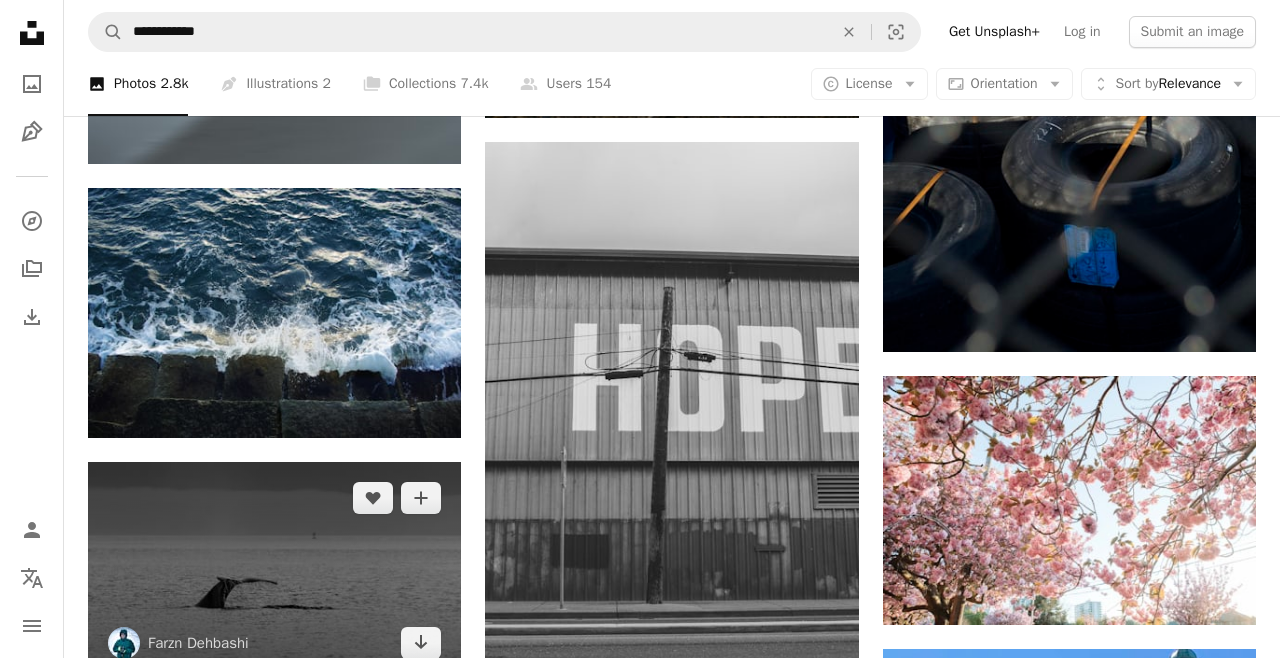 click at bounding box center (274, 570) 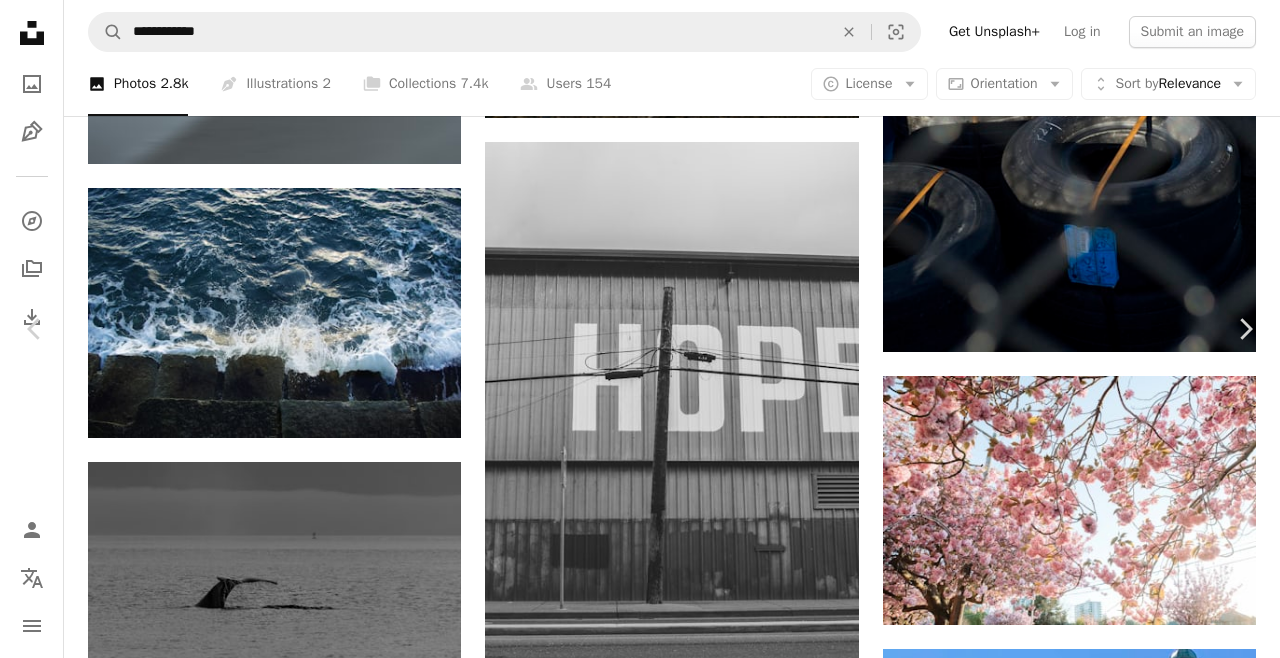 click on "An X shape" at bounding box center (20, 20) 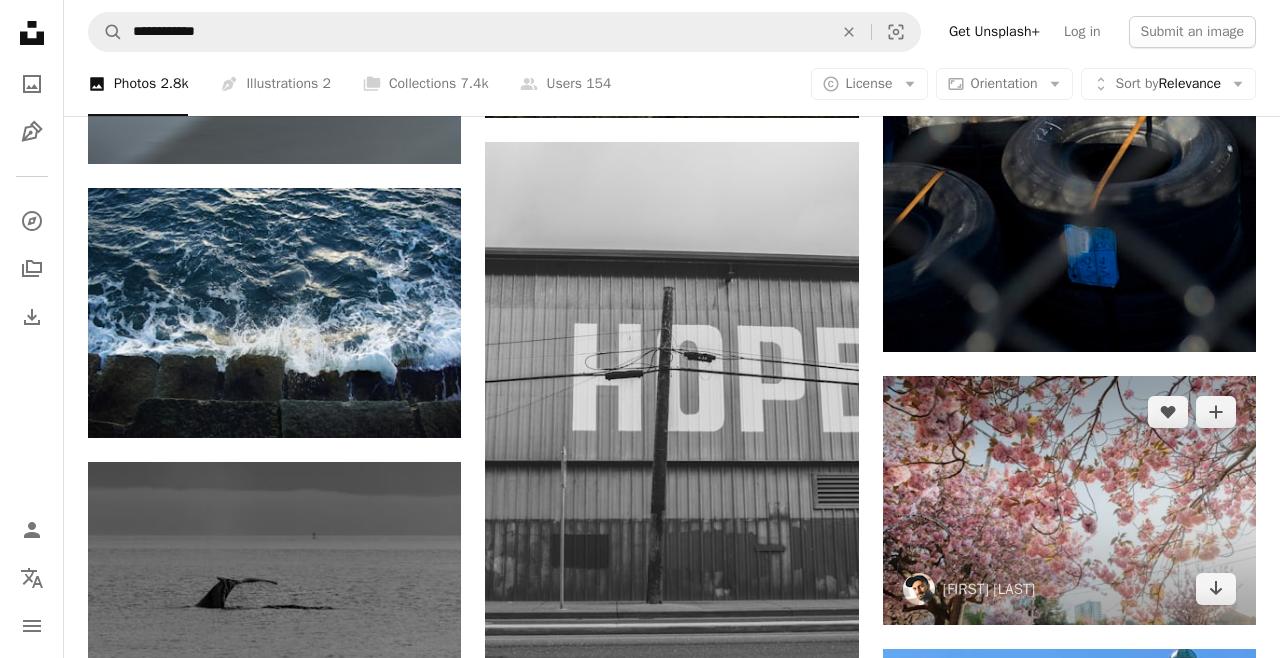 click at bounding box center (1069, 500) 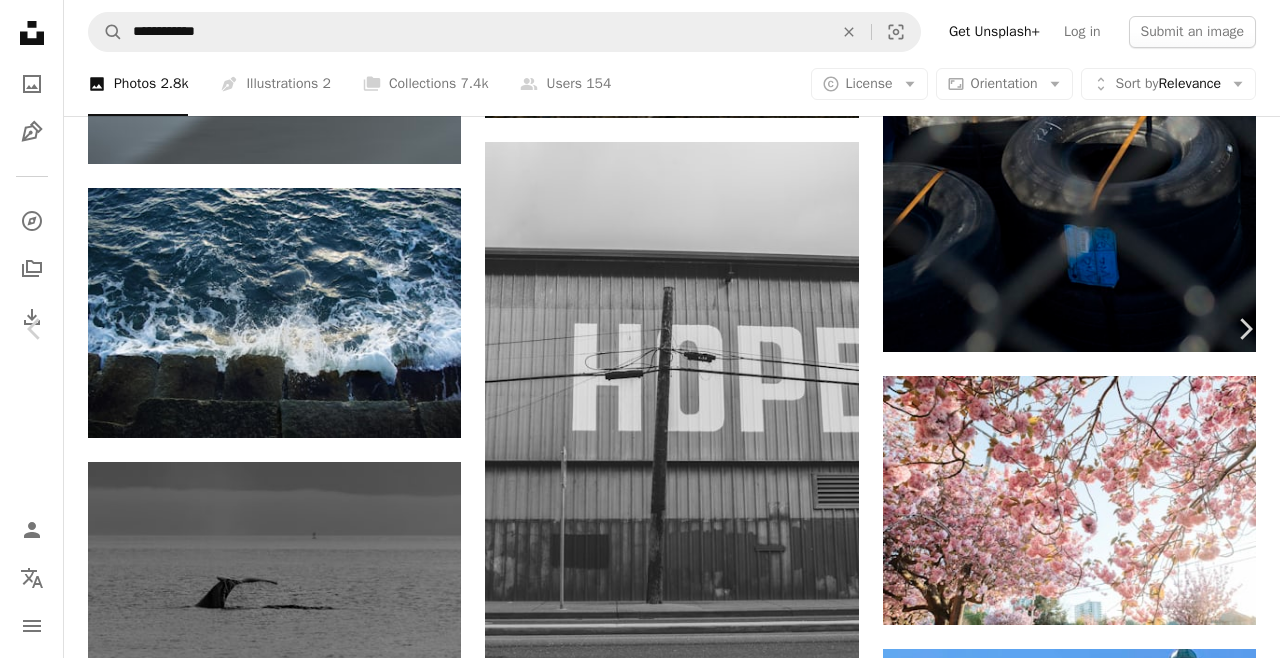 scroll, scrollTop: 132, scrollLeft: 0, axis: vertical 